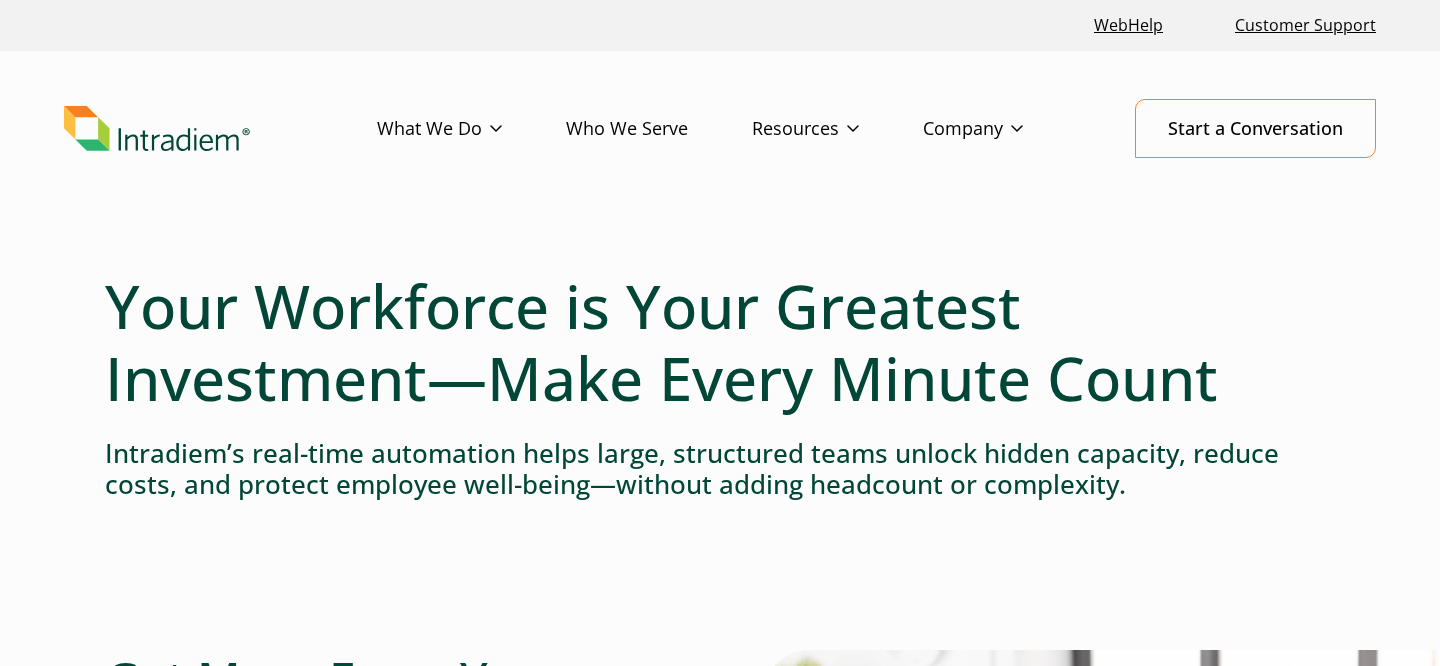 scroll, scrollTop: 0, scrollLeft: 0, axis: both 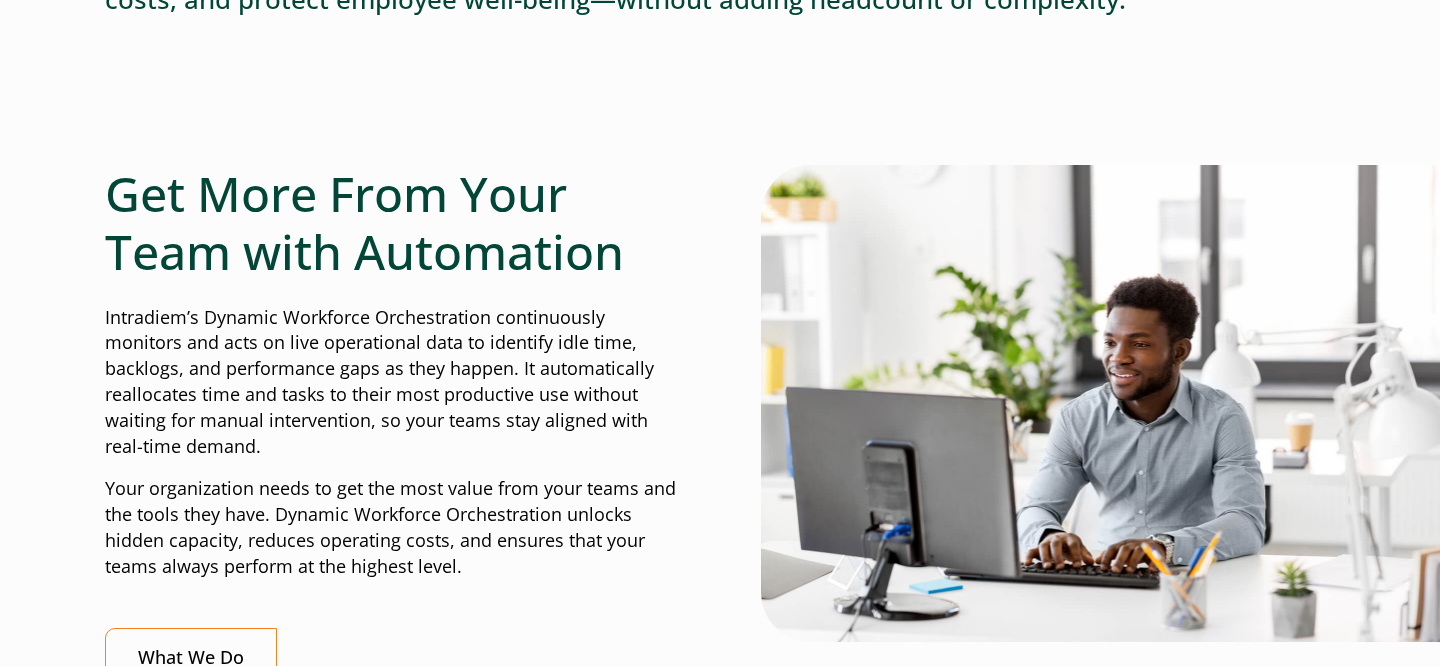 click on "Your organization needs to get the most value from your teams and the tools they have. Dynamic Workforce Orchestration unlocks hidden capacity, reduces operating costs, and ensures that your teams always perform at the highest level." at bounding box center (392, 528) 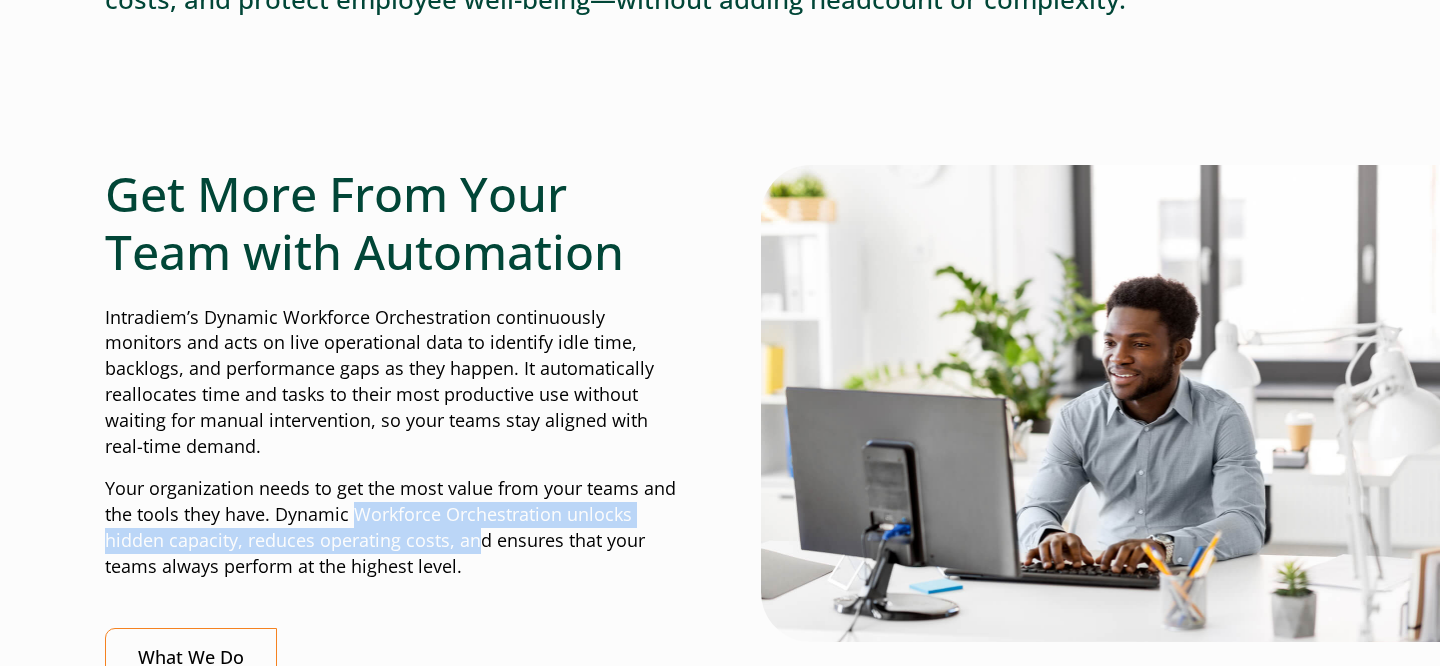 drag, startPoint x: 355, startPoint y: 520, endPoint x: 476, endPoint y: 532, distance: 121.59358 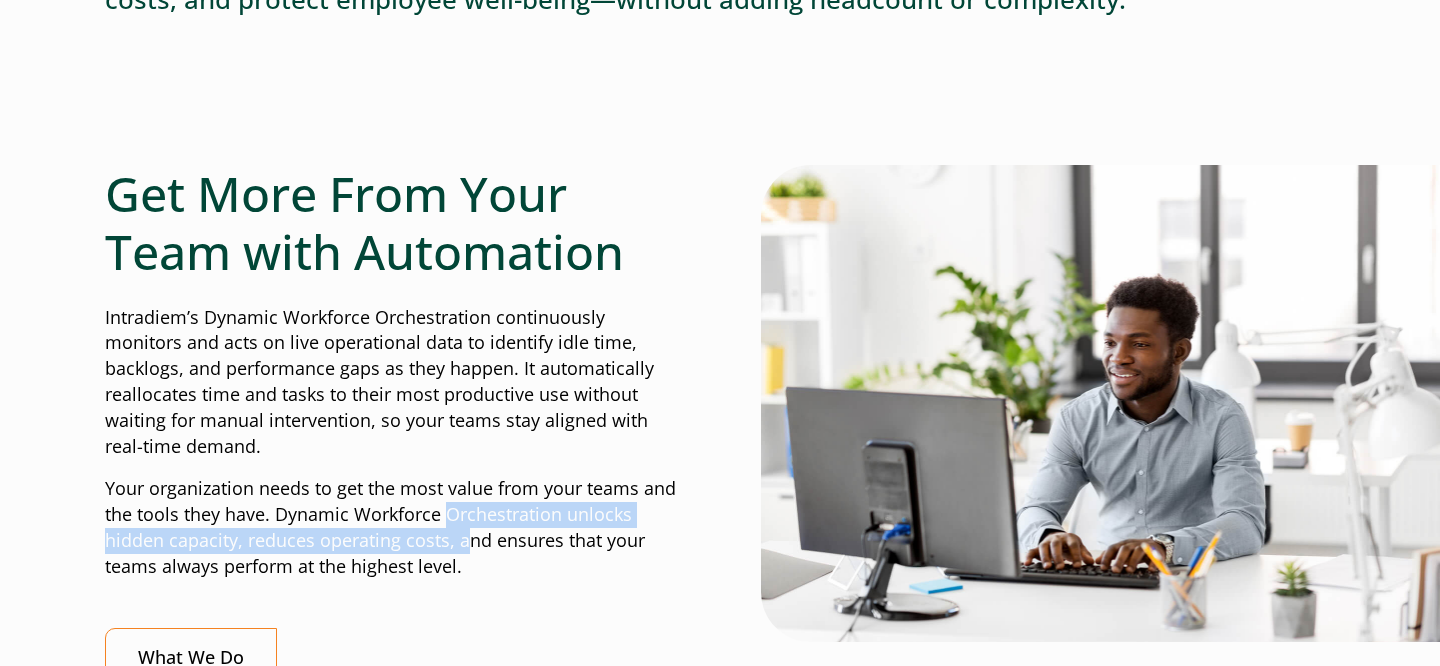 drag, startPoint x: 446, startPoint y: 514, endPoint x: 469, endPoint y: 549, distance: 41.880783 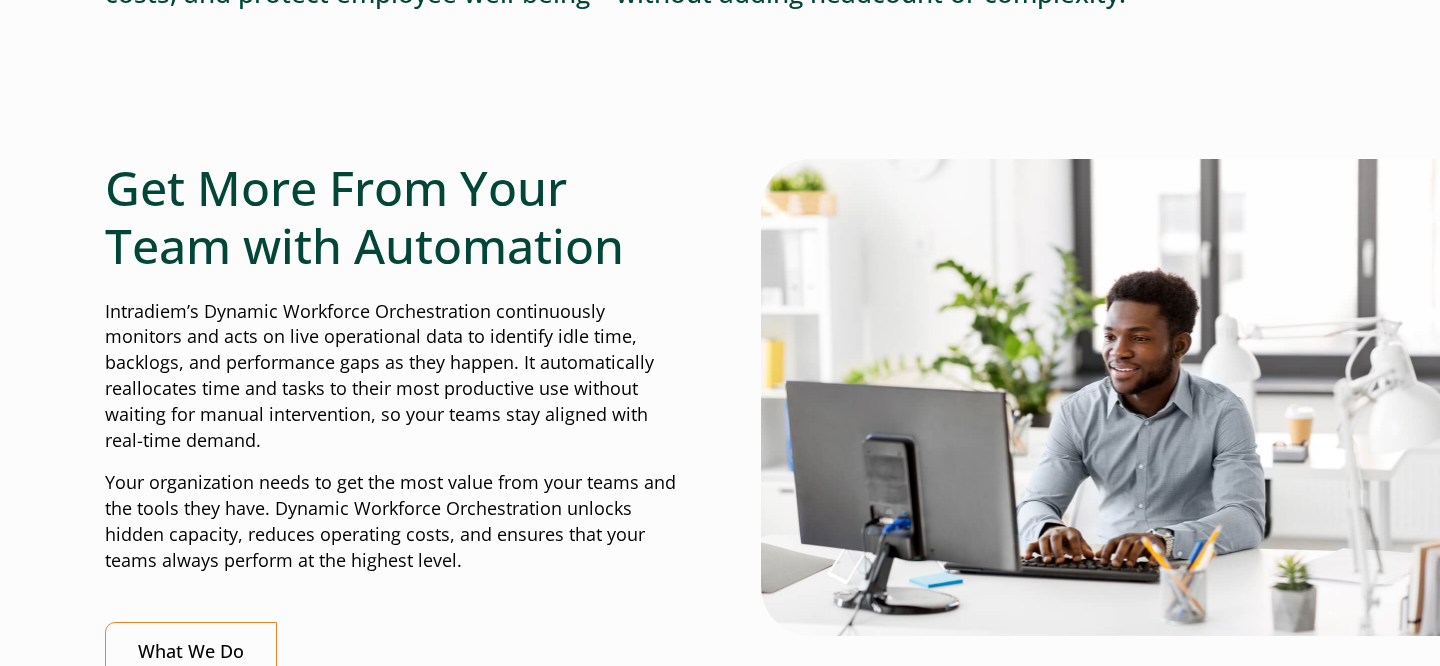 scroll, scrollTop: 489, scrollLeft: 0, axis: vertical 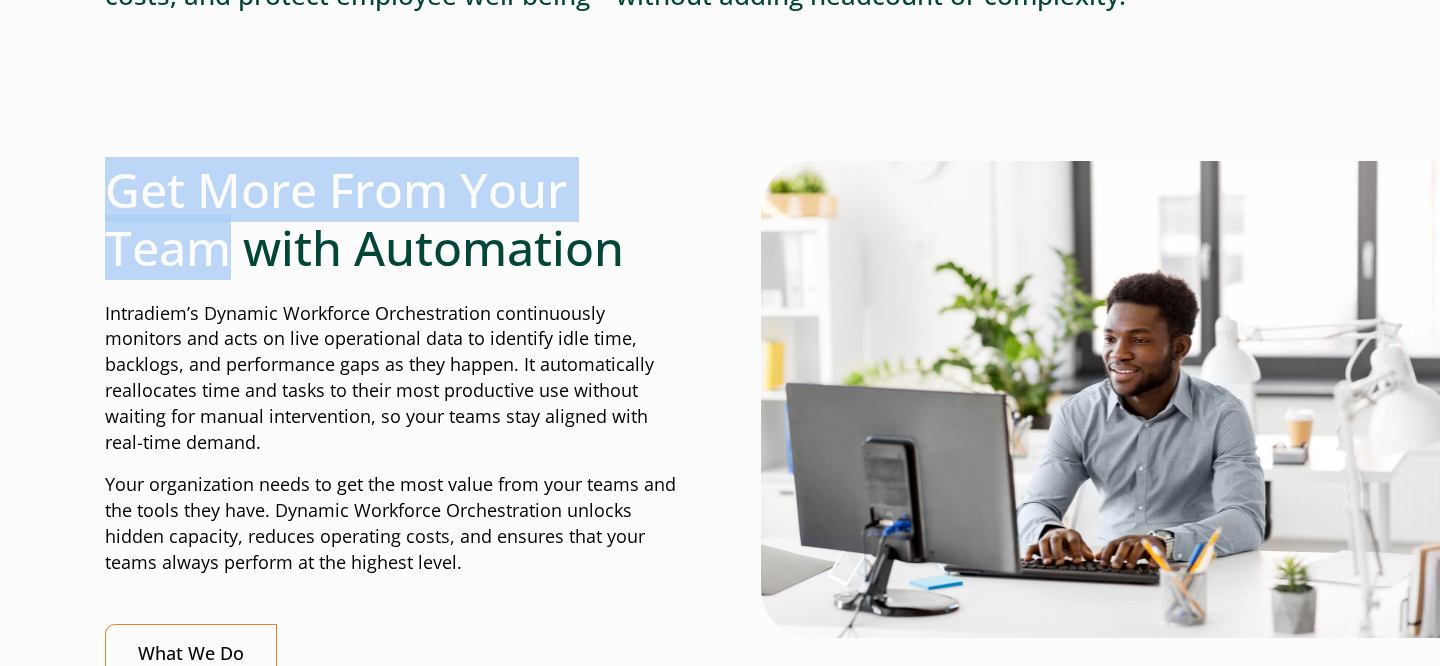 drag, startPoint x: 139, startPoint y: 201, endPoint x: 230, endPoint y: 243, distance: 100.22475 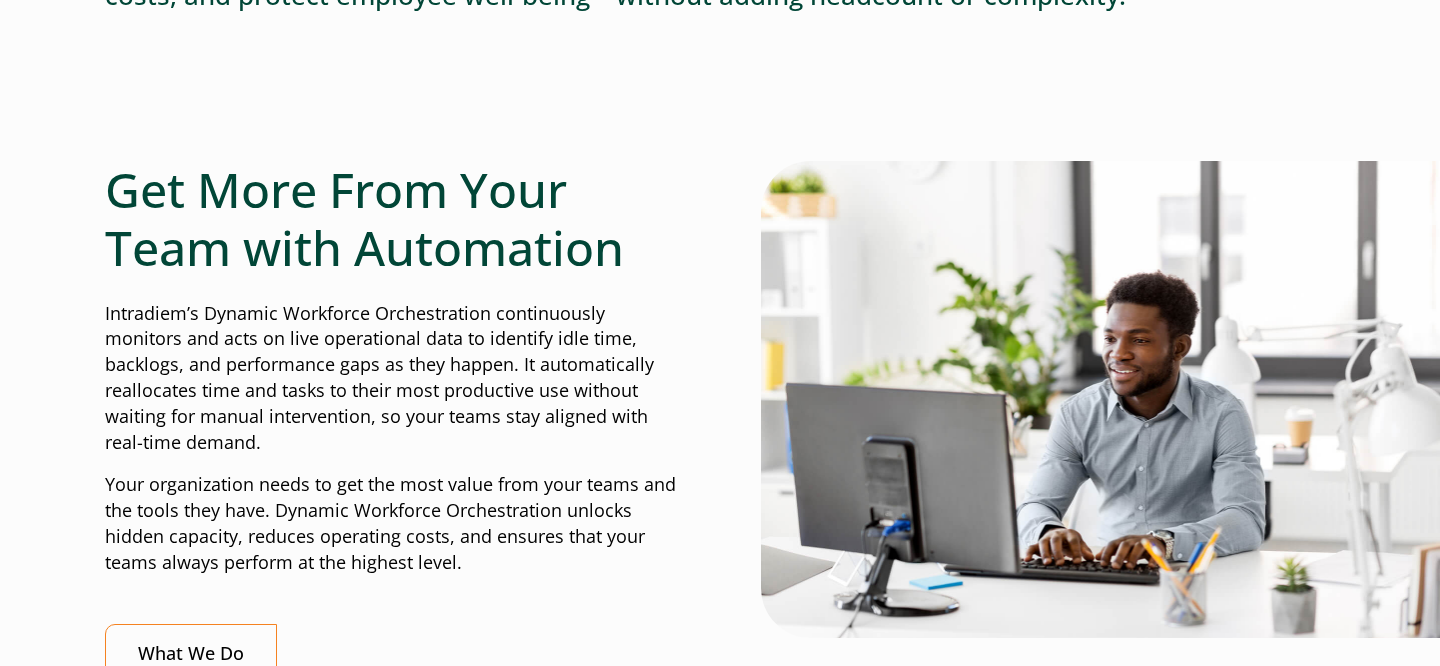 click on "Intradiem’s Dynamic Workforce Orchestration continuously monitors and acts on live operational data to identify idle time, backlogs, and performance gaps as they happen. It automatically reallocates time and tasks to their most productive use without waiting for manual intervention, so your teams stay aligned with real-time demand." at bounding box center (392, 378) 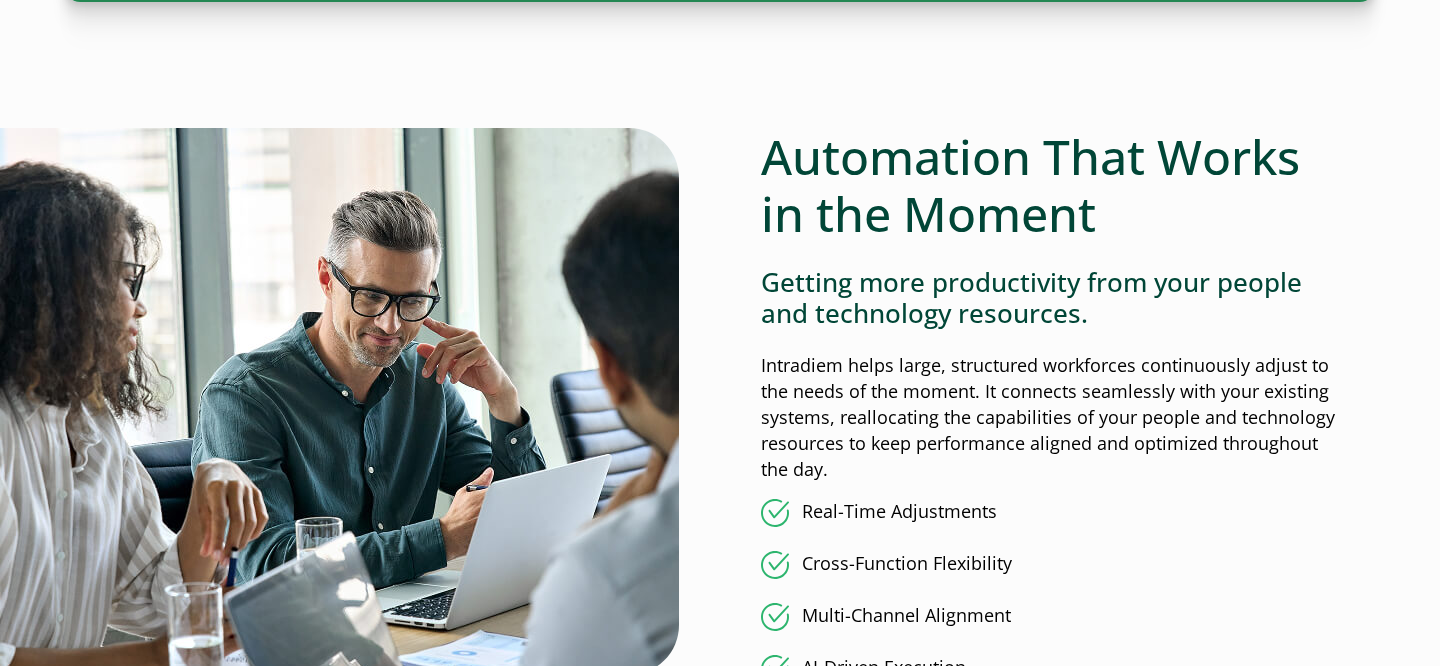 scroll, scrollTop: 1504, scrollLeft: 0, axis: vertical 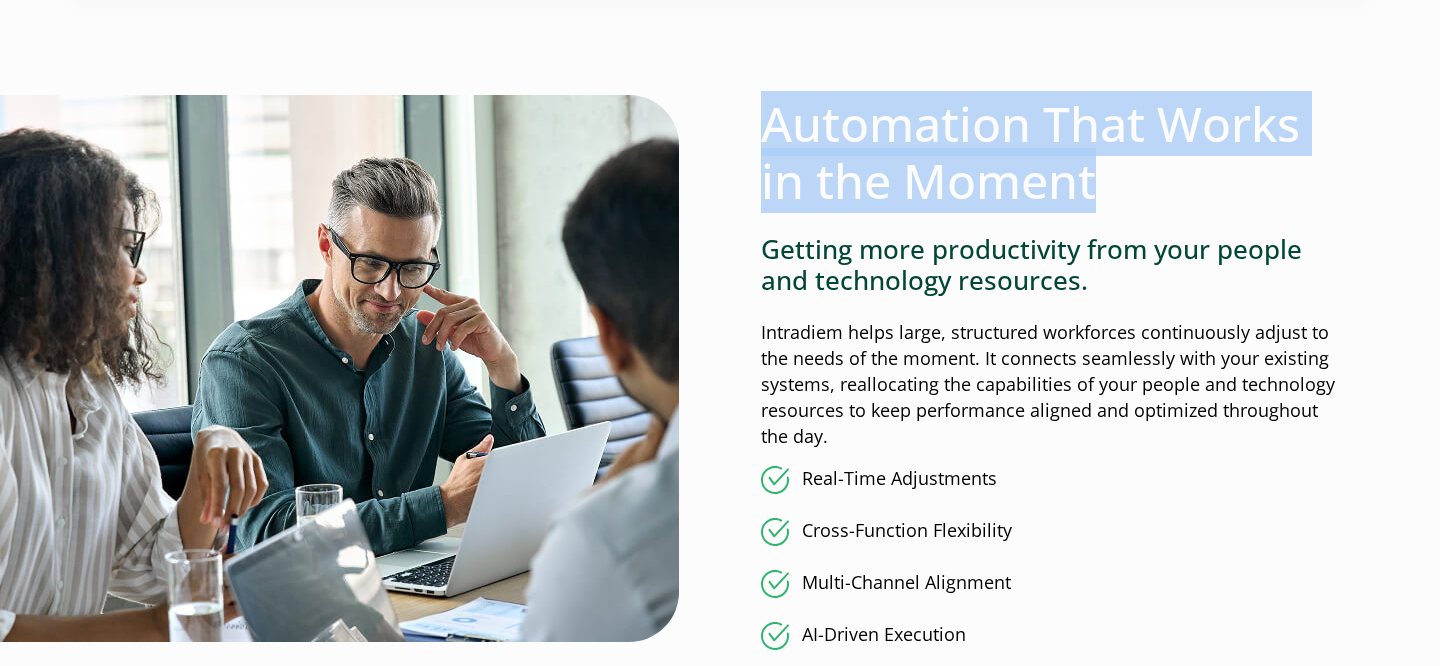 drag, startPoint x: 810, startPoint y: 123, endPoint x: 1141, endPoint y: 189, distance: 337.51593 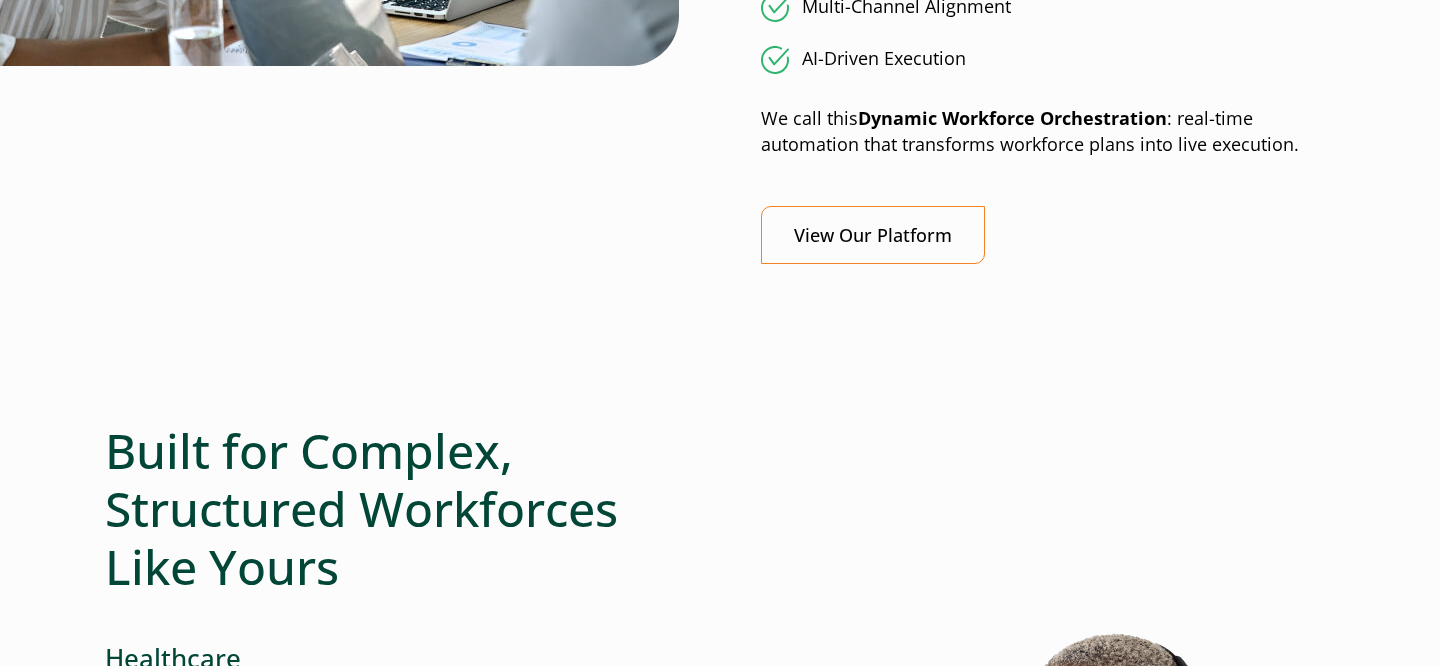 scroll, scrollTop: 2076, scrollLeft: 0, axis: vertical 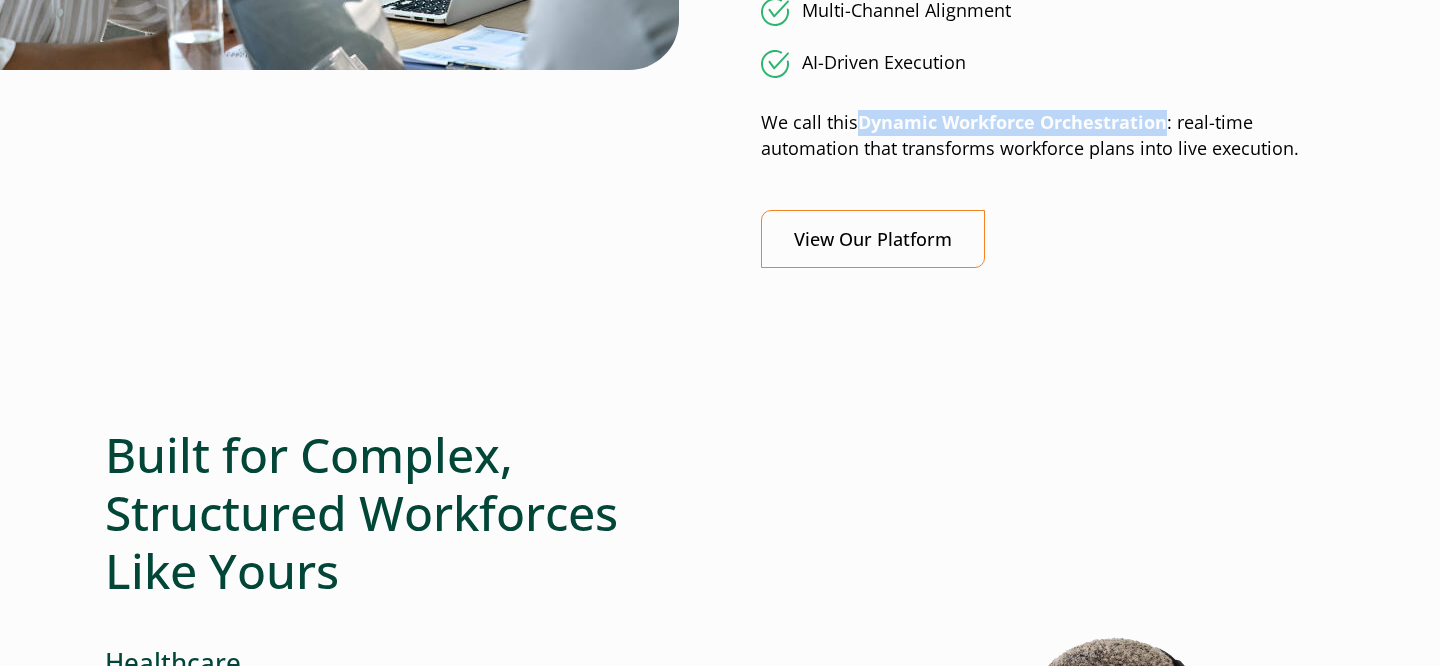 drag, startPoint x: 861, startPoint y: 125, endPoint x: 1170, endPoint y: 122, distance: 309.01456 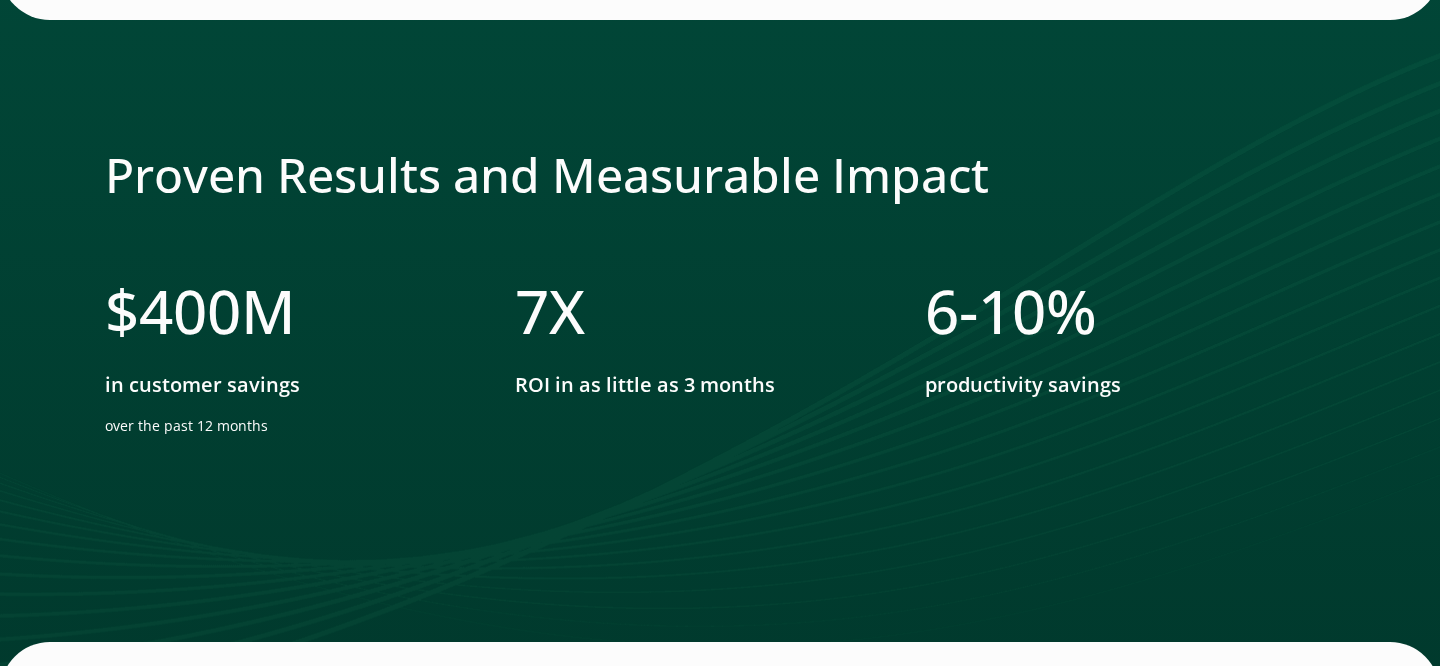 scroll, scrollTop: 4036, scrollLeft: 0, axis: vertical 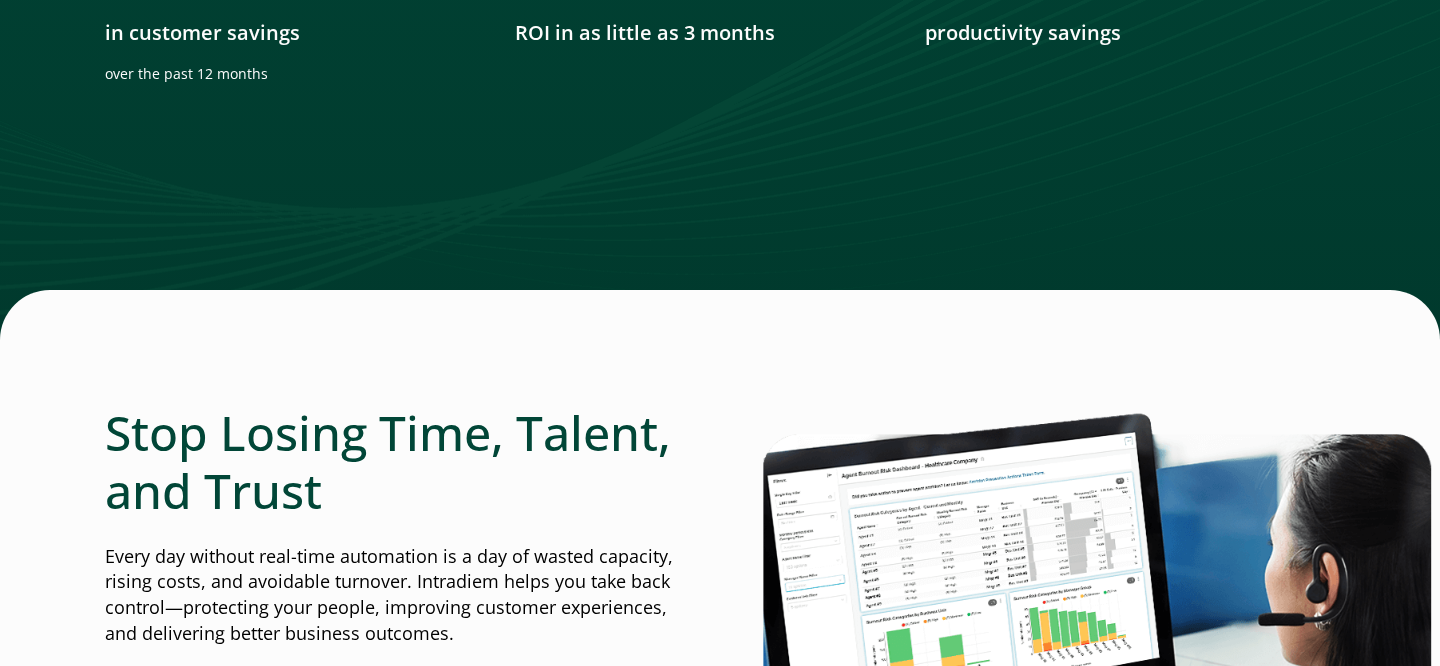 click at bounding box center (720, 372) 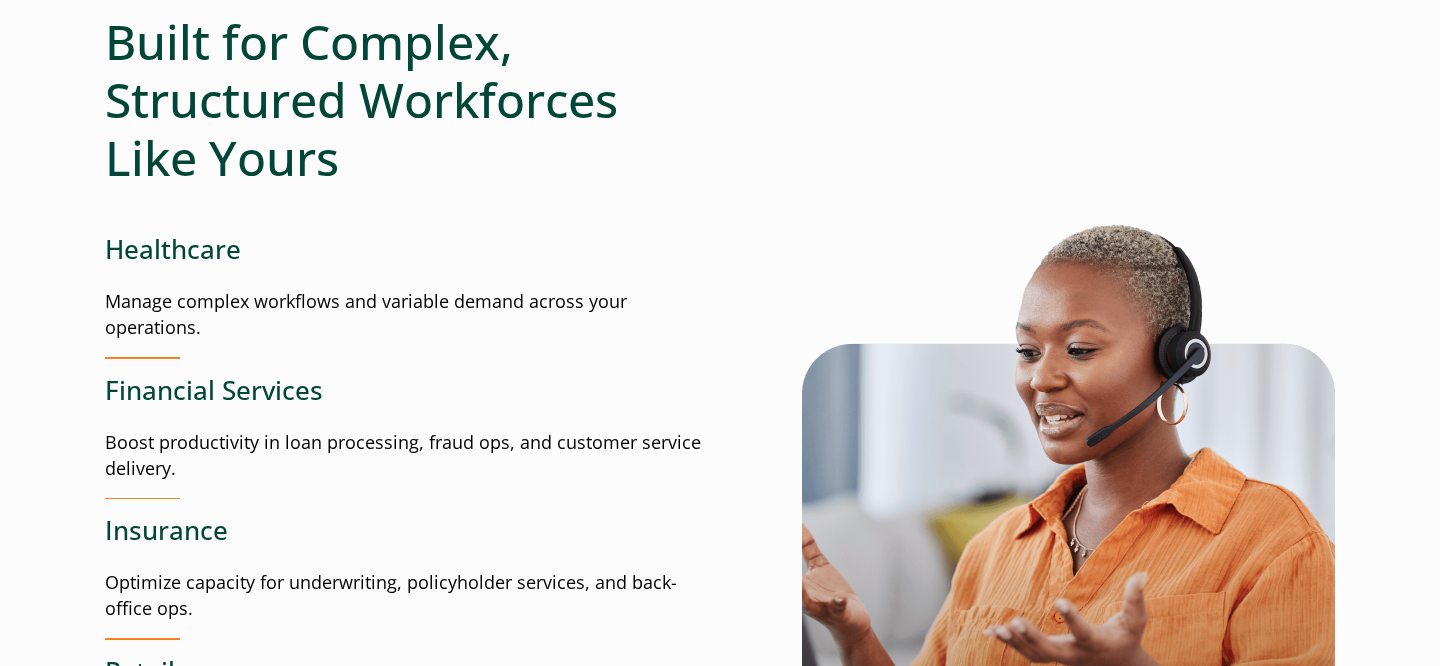 scroll, scrollTop: 2486, scrollLeft: 0, axis: vertical 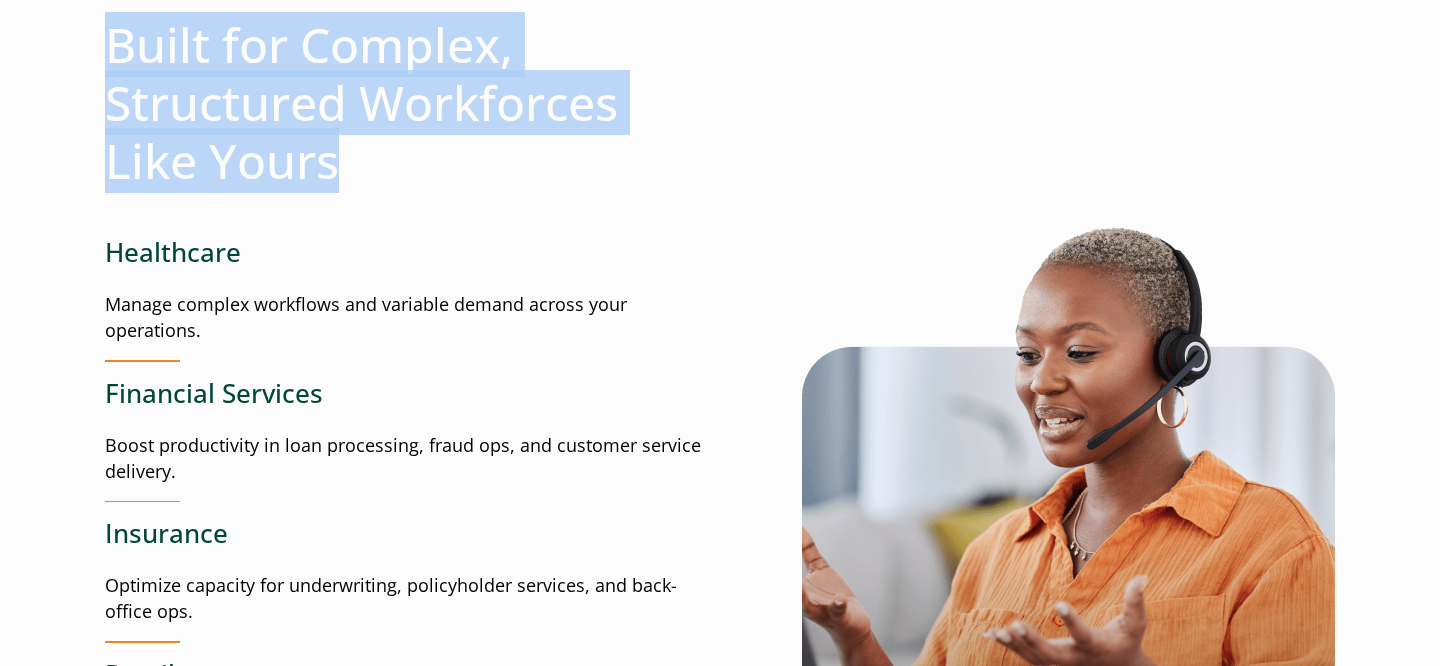 drag, startPoint x: 104, startPoint y: 35, endPoint x: 384, endPoint y: 194, distance: 321.99533 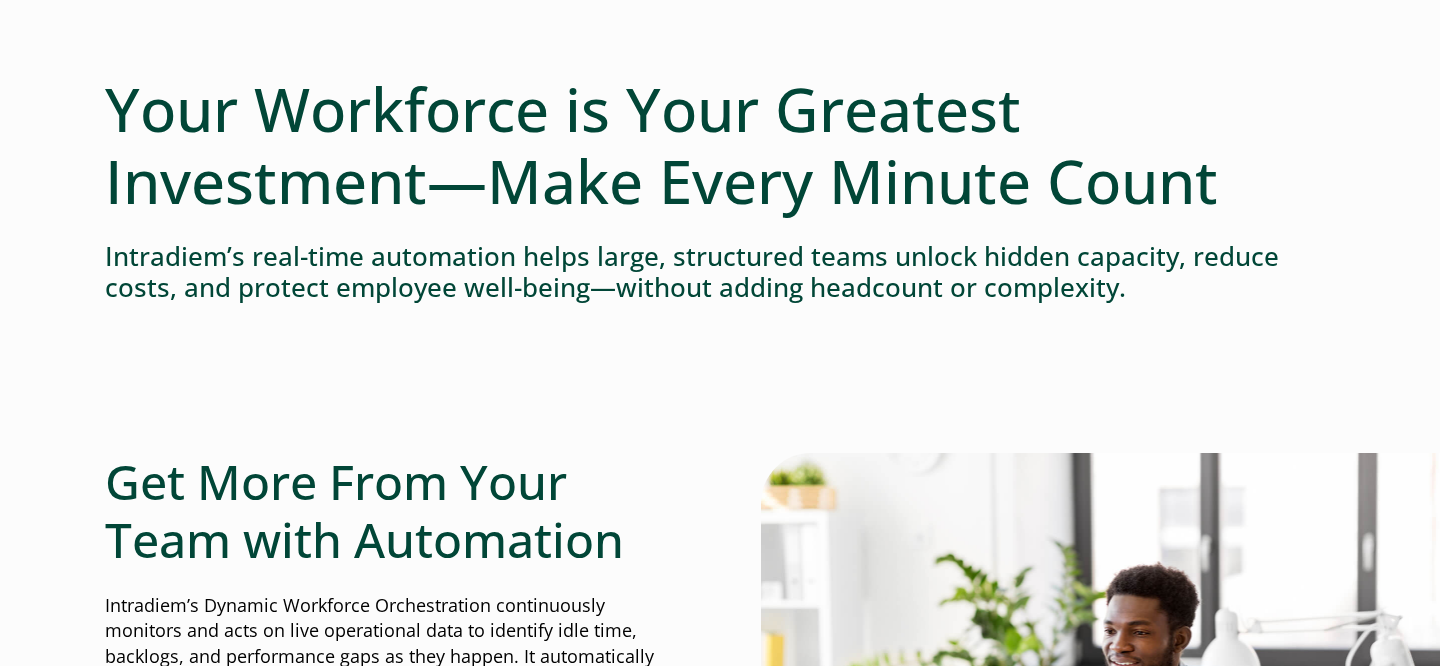 scroll, scrollTop: 210, scrollLeft: 0, axis: vertical 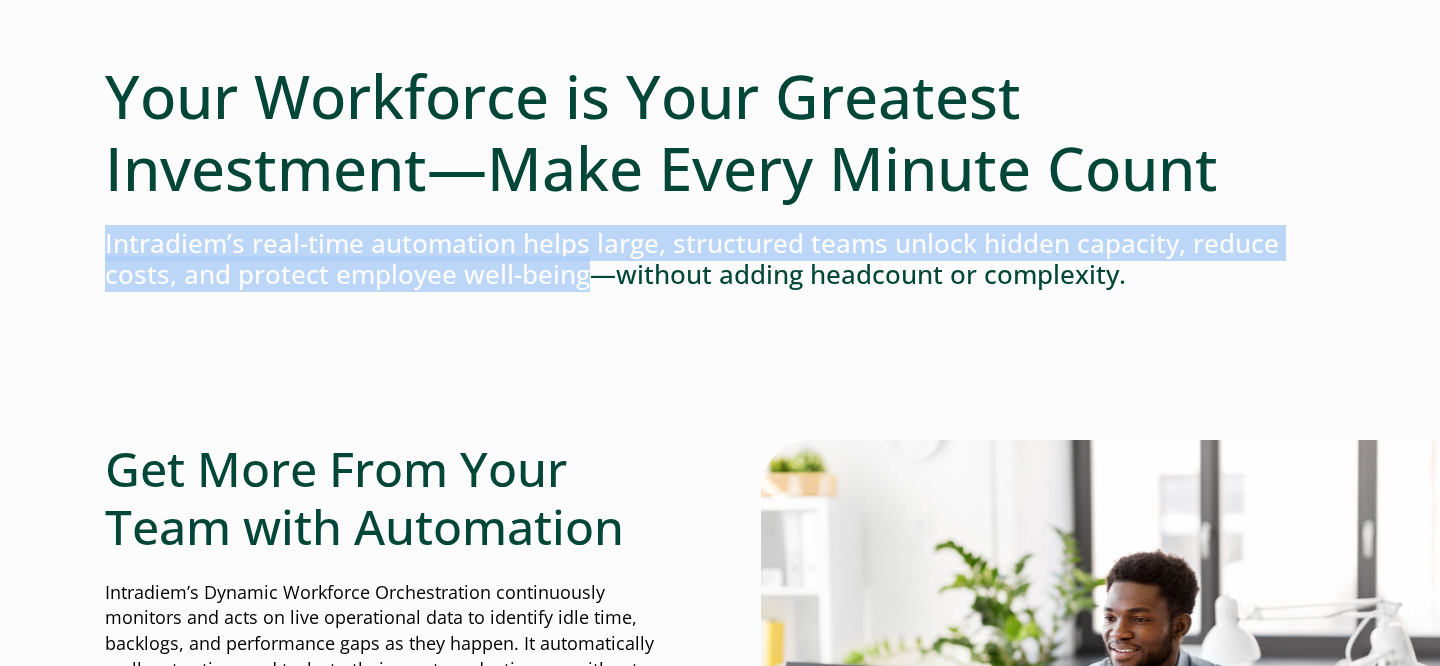 drag, startPoint x: 104, startPoint y: 248, endPoint x: 590, endPoint y: 277, distance: 486.86447 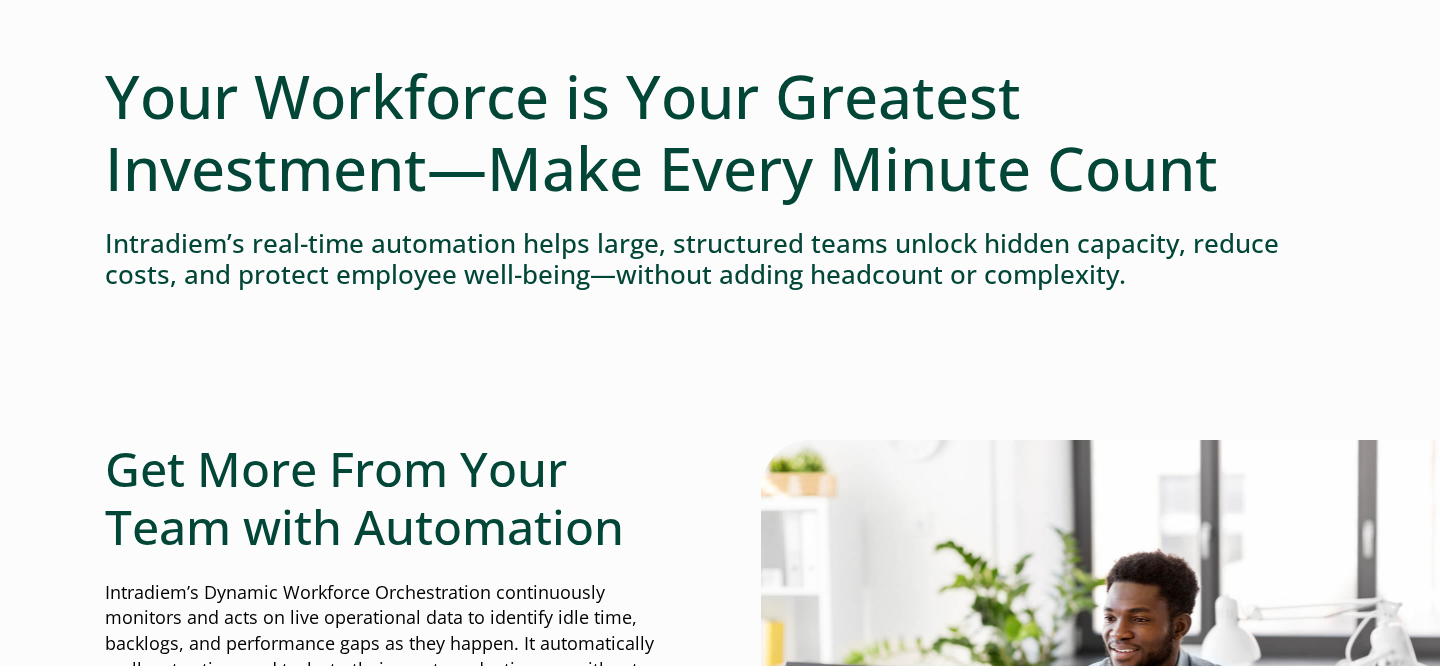 drag, startPoint x: 122, startPoint y: 95, endPoint x: 1426, endPoint y: 281, distance: 1317.1985 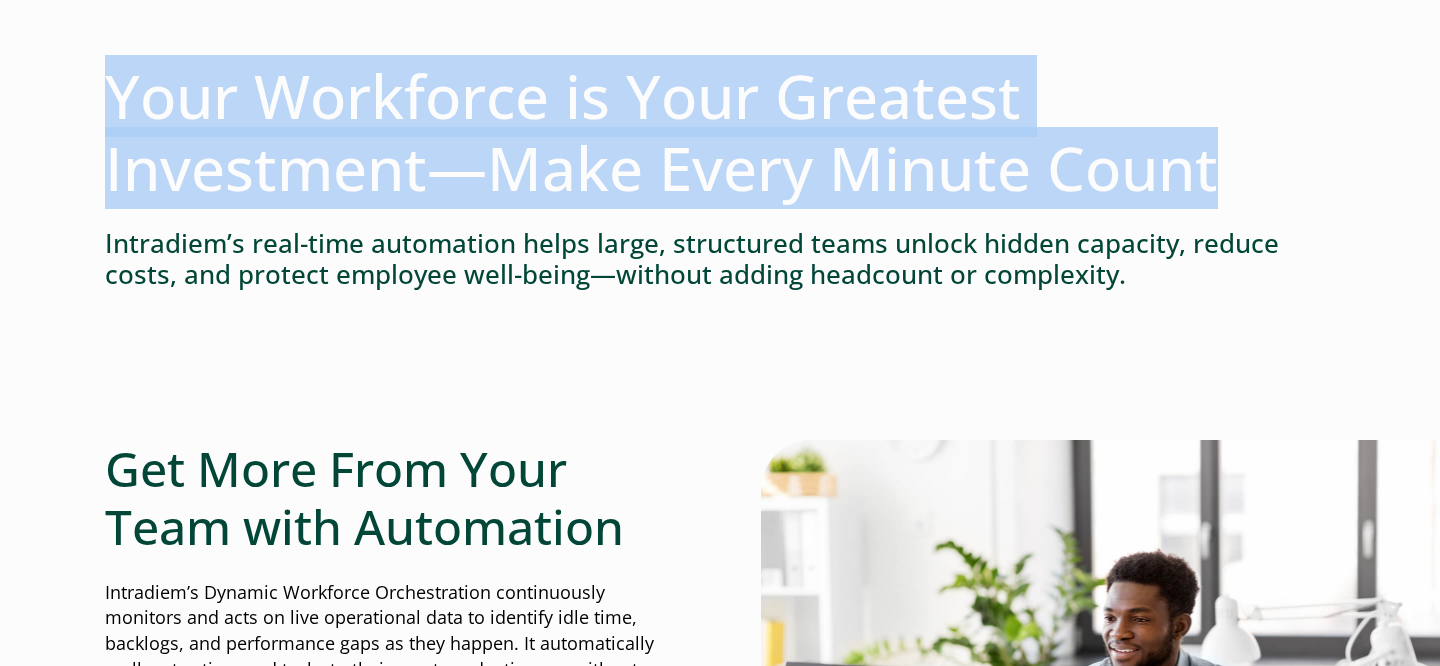 drag, startPoint x: 1223, startPoint y: 170, endPoint x: 46, endPoint y: 107, distance: 1178.6848 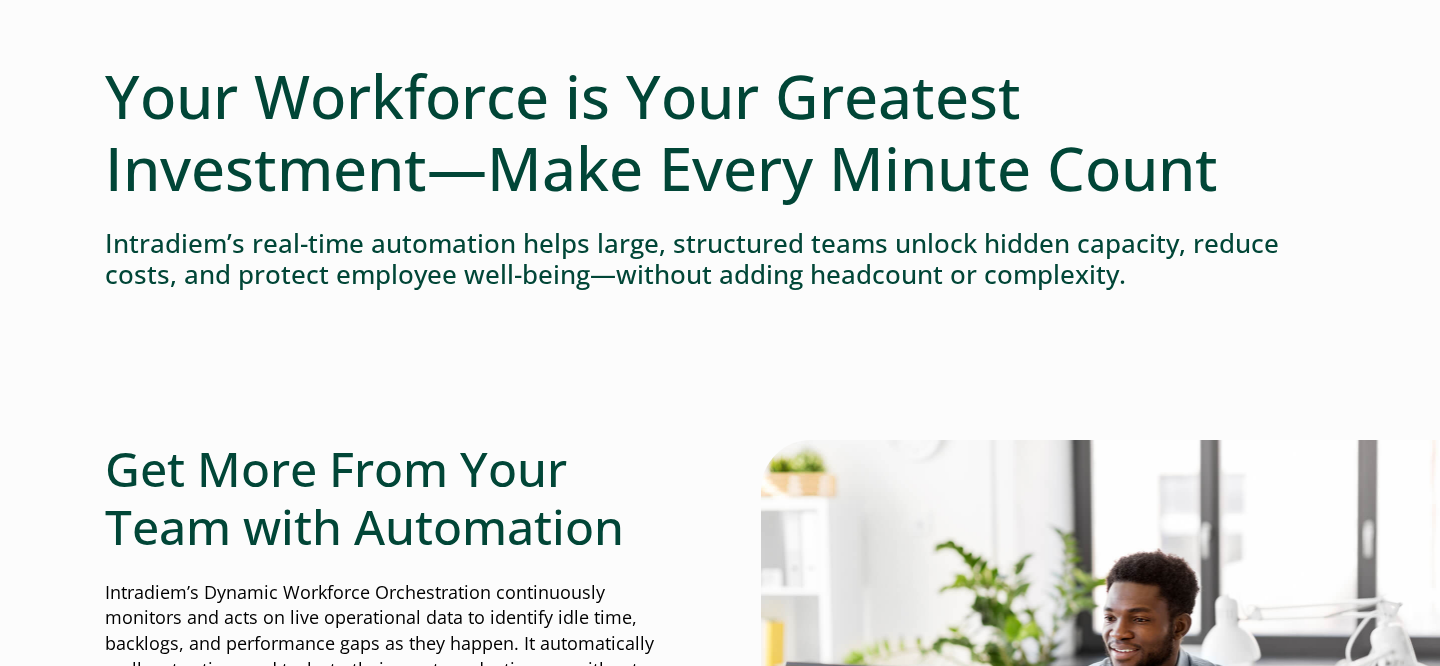 click at bounding box center (720, 377) 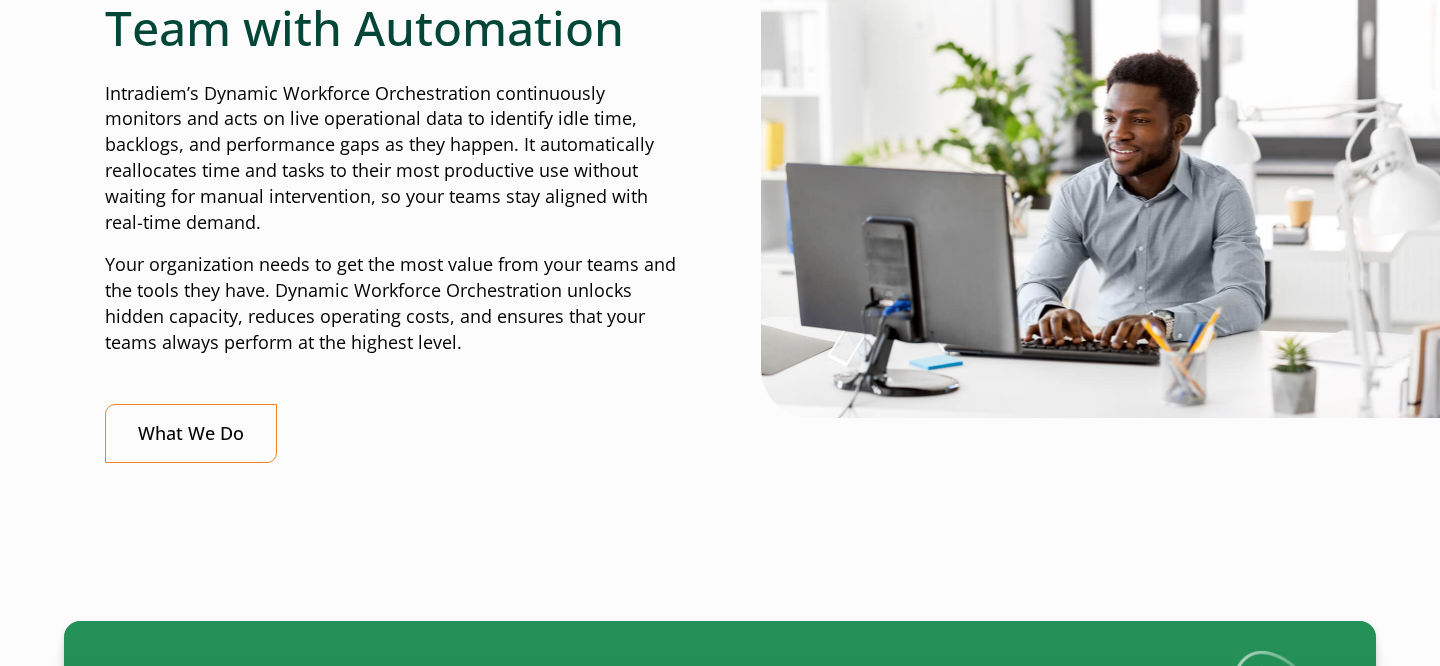 scroll, scrollTop: 792, scrollLeft: 0, axis: vertical 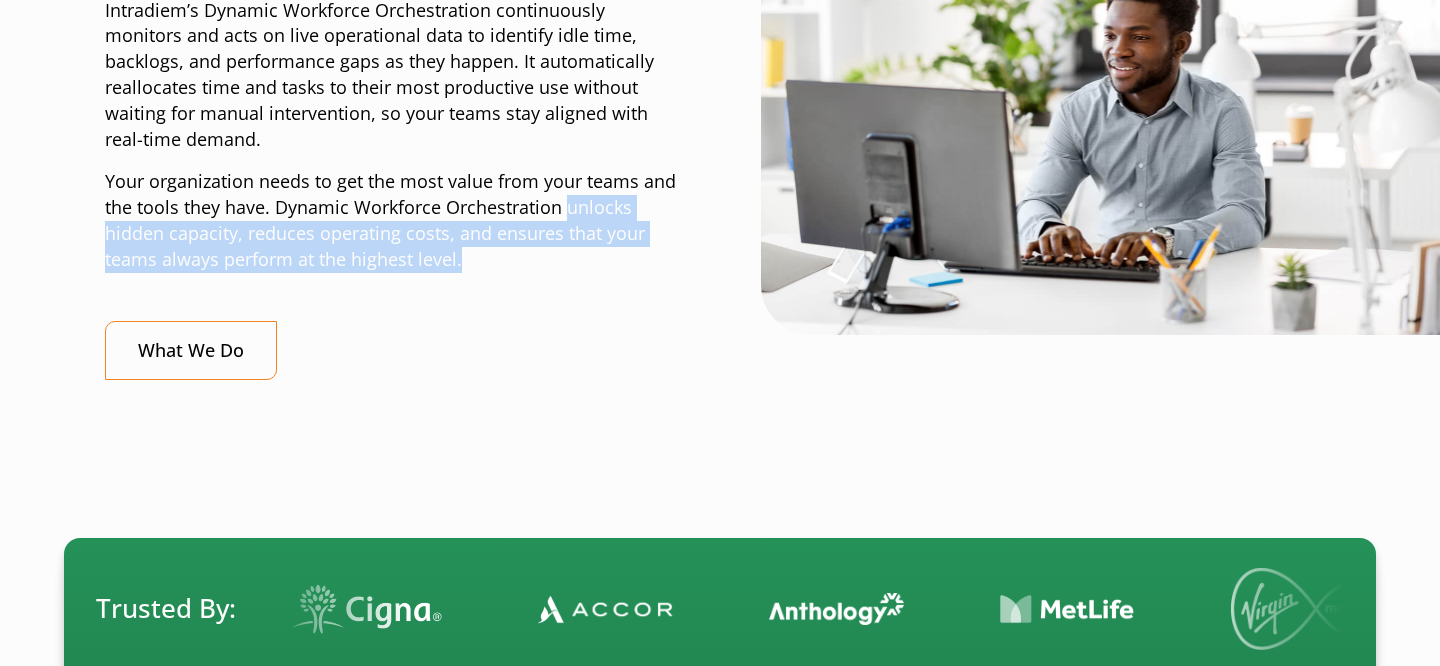 drag, startPoint x: 565, startPoint y: 208, endPoint x: 565, endPoint y: 295, distance: 87 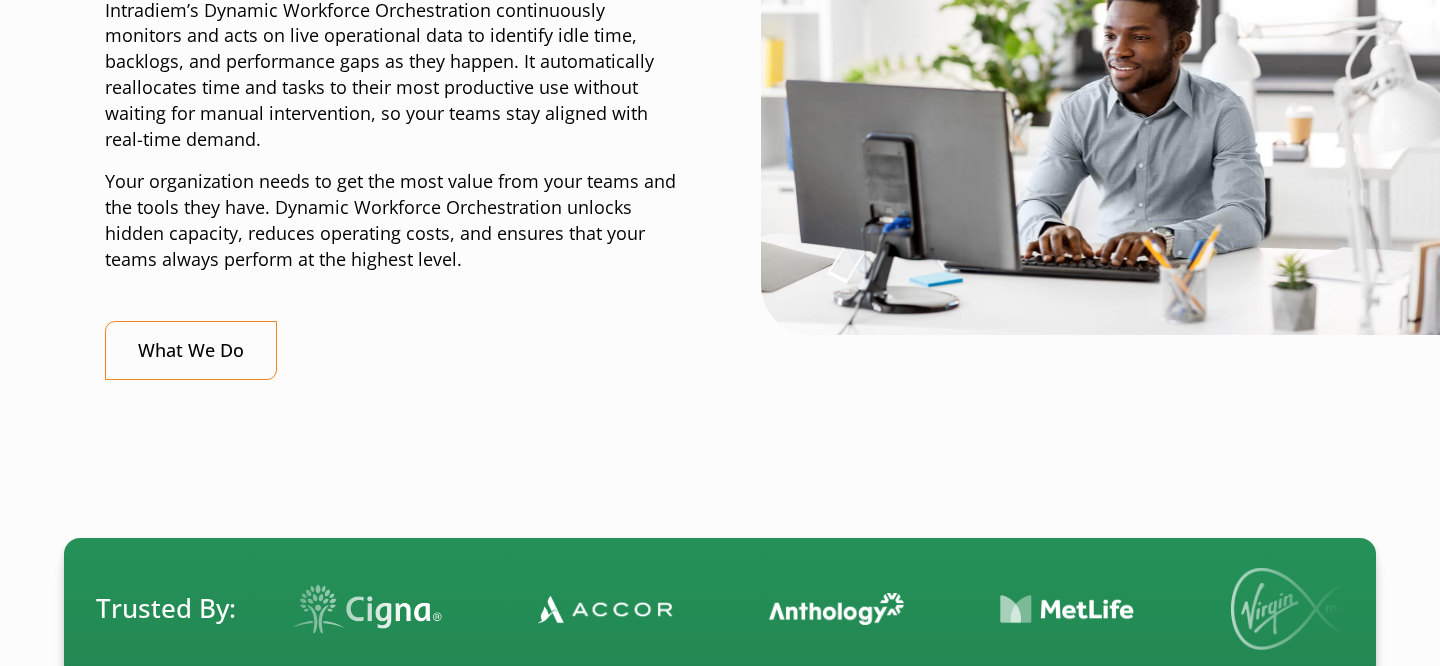 click at bounding box center [720, -205] 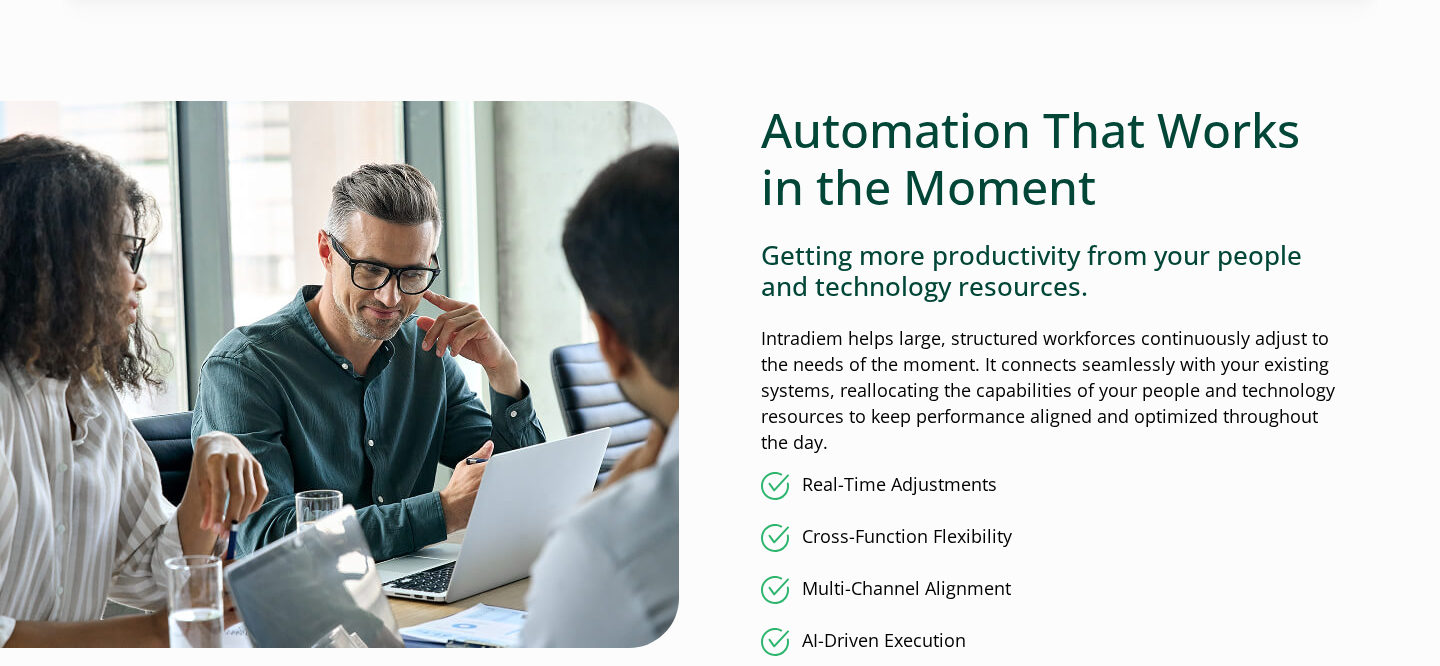 scroll, scrollTop: 1500, scrollLeft: 0, axis: vertical 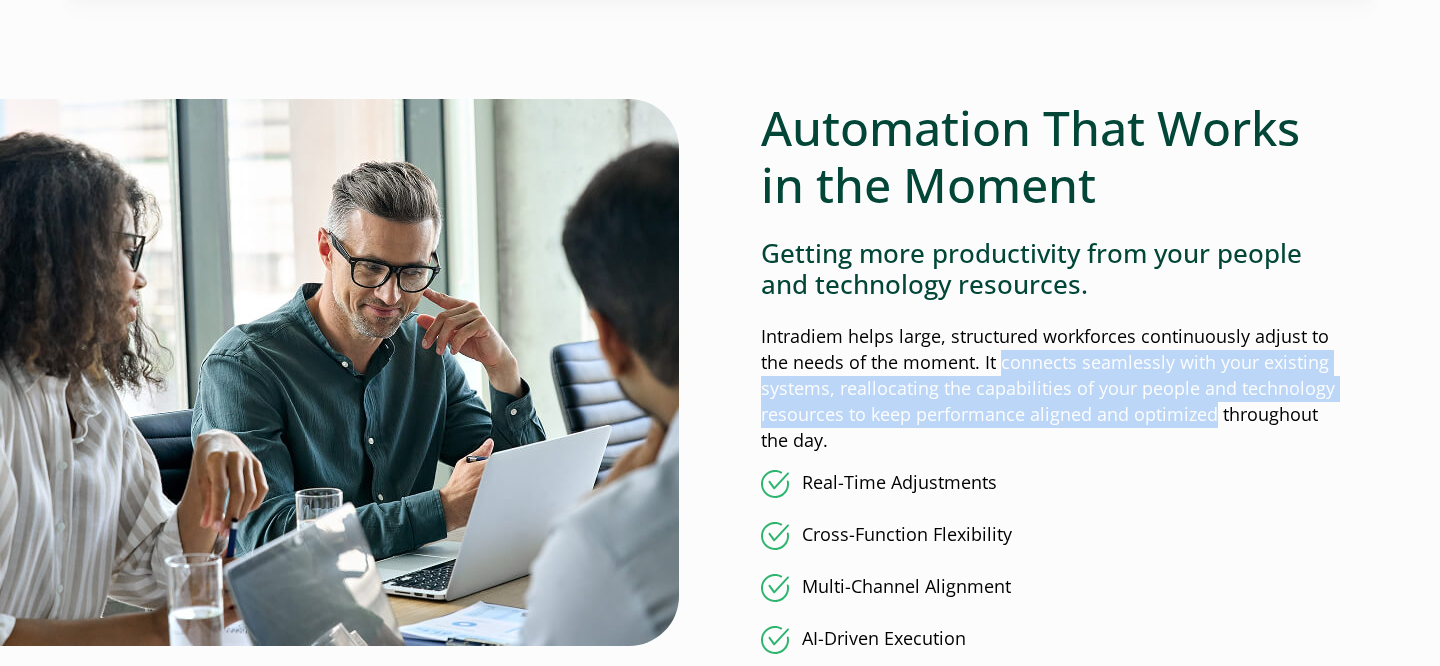 drag, startPoint x: 1001, startPoint y: 366, endPoint x: 1215, endPoint y: 409, distance: 218.27734 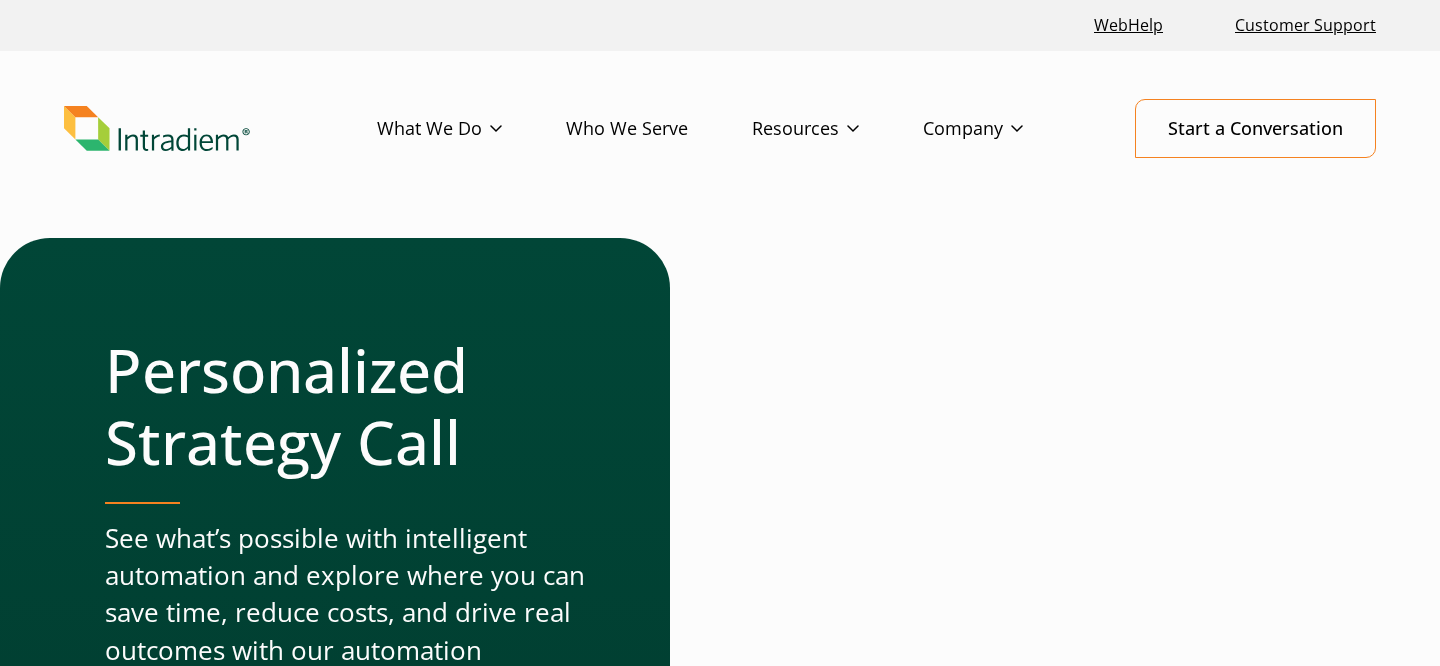 scroll, scrollTop: 0, scrollLeft: 0, axis: both 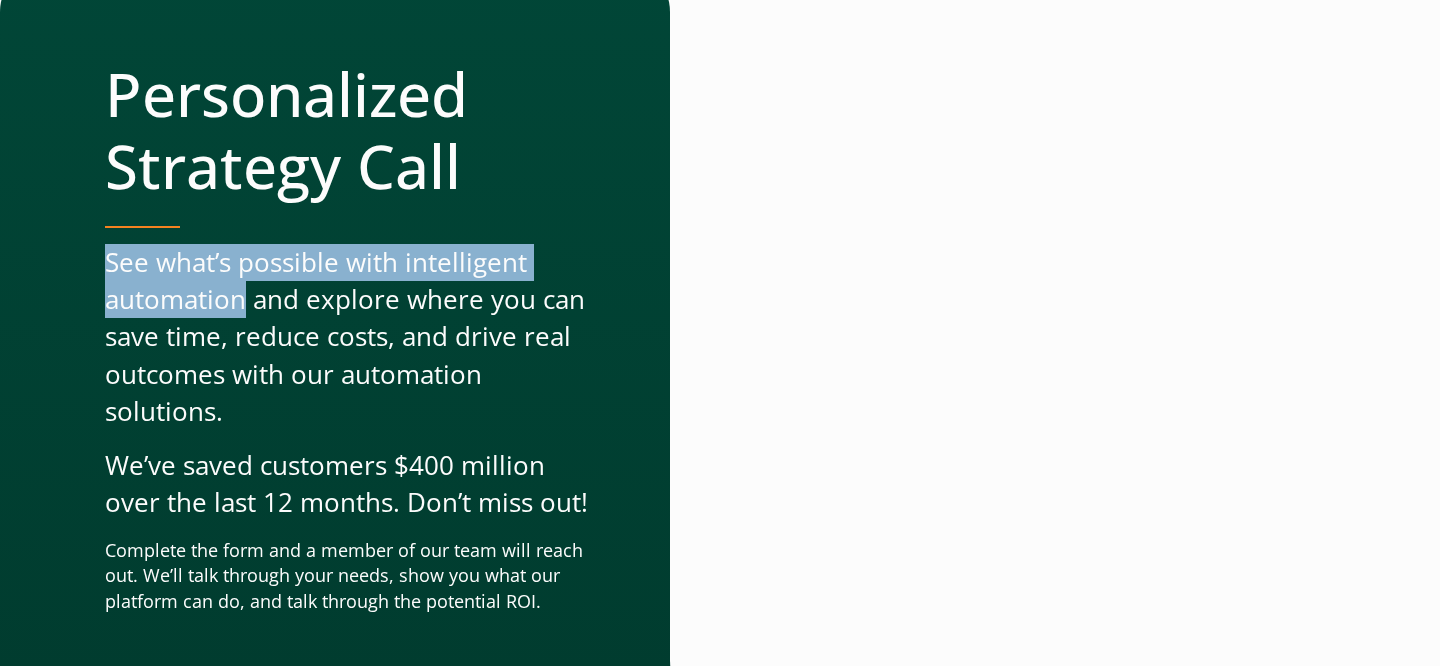 drag, startPoint x: 108, startPoint y: 264, endPoint x: 243, endPoint y: 299, distance: 139.46326 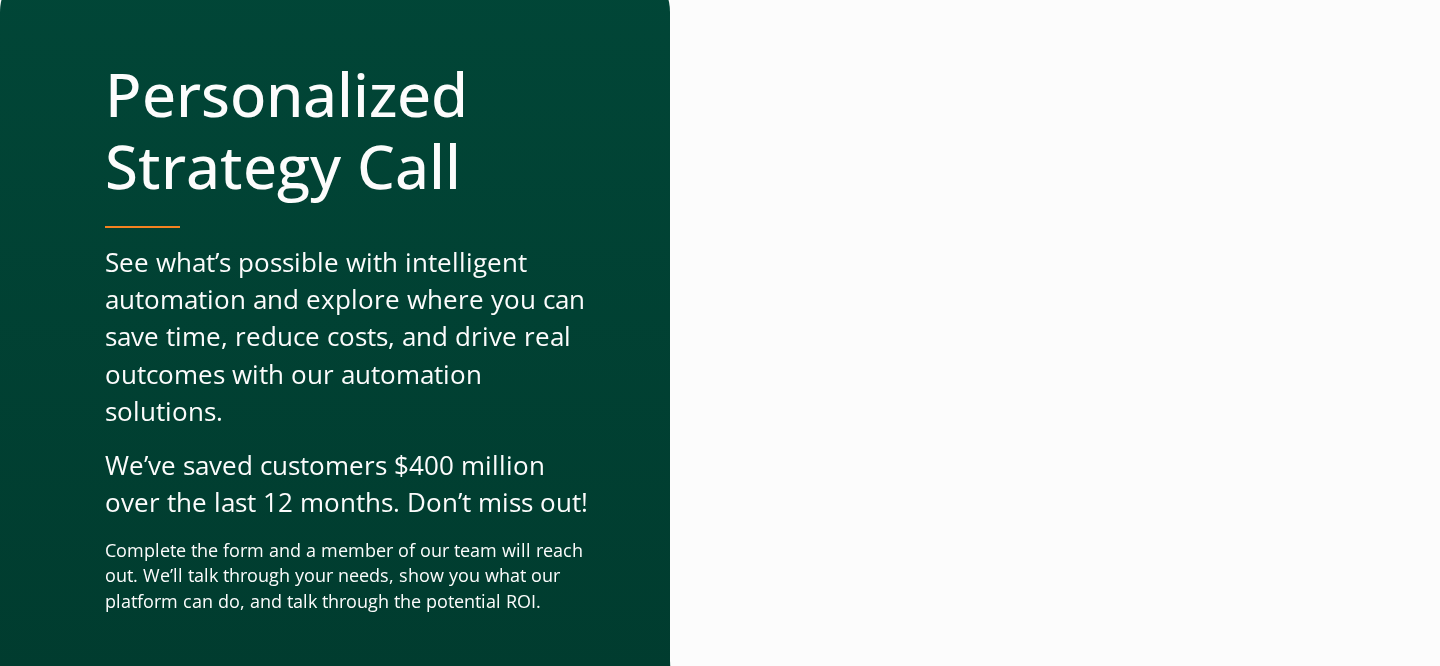 click on "Personalized Strategy Call
See what’s possible with intelligent automation and explore where you can save time, reduce costs, and drive real outcomes with our automation solutions.
We’ve saved customers $400 million over the last 12 months. Don’t miss out!
Complete the form and a member of our team will reach out. We’ll talk through your needs, show you what our platform can do, and talk through the potential ROI." at bounding box center [720, 336] 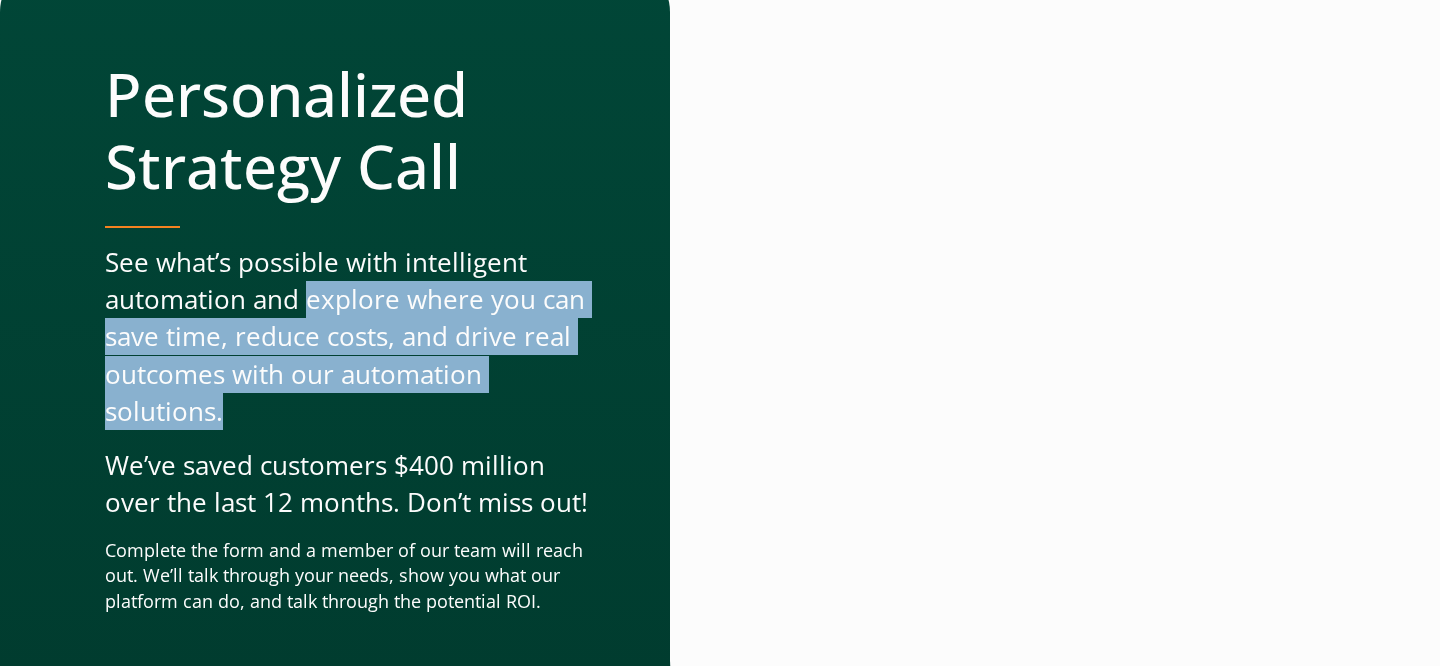 drag, startPoint x: 309, startPoint y: 302, endPoint x: 317, endPoint y: 429, distance: 127.25172 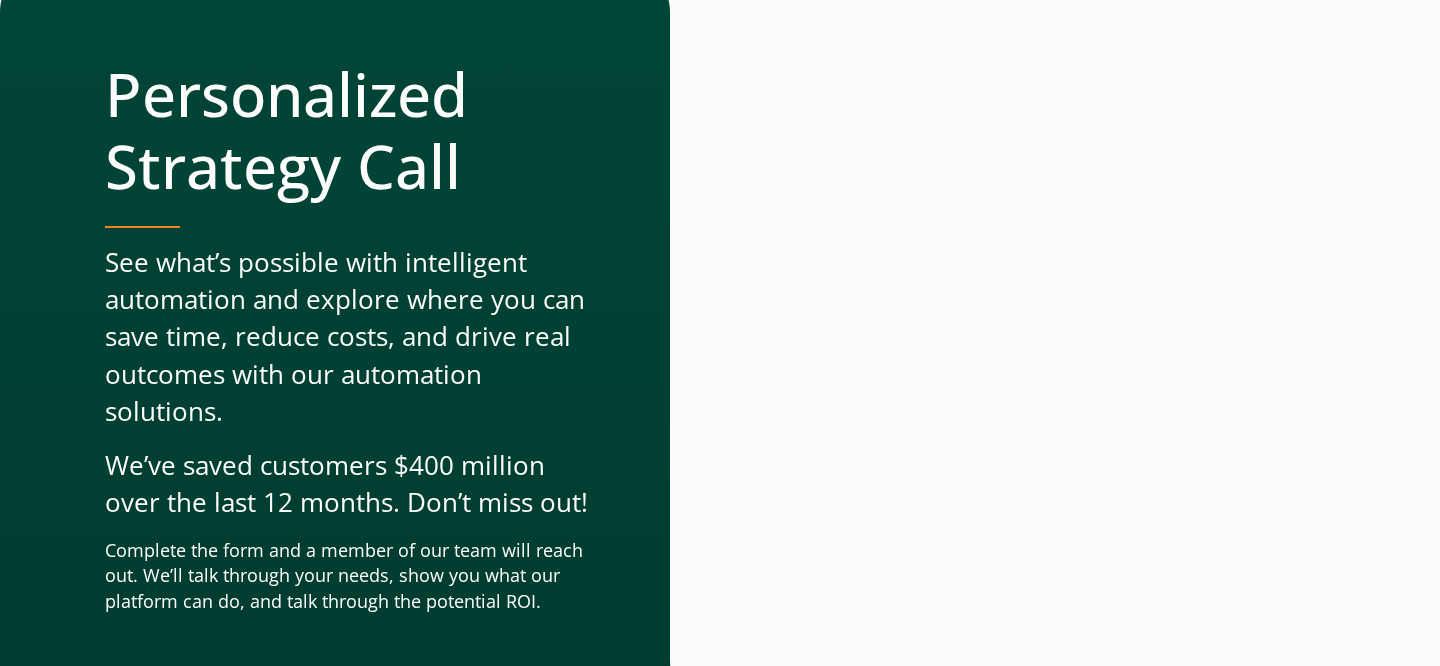 click on "We’ve saved customers $400 million over the last 12 months. Don’t miss out!" at bounding box center [347, 484] 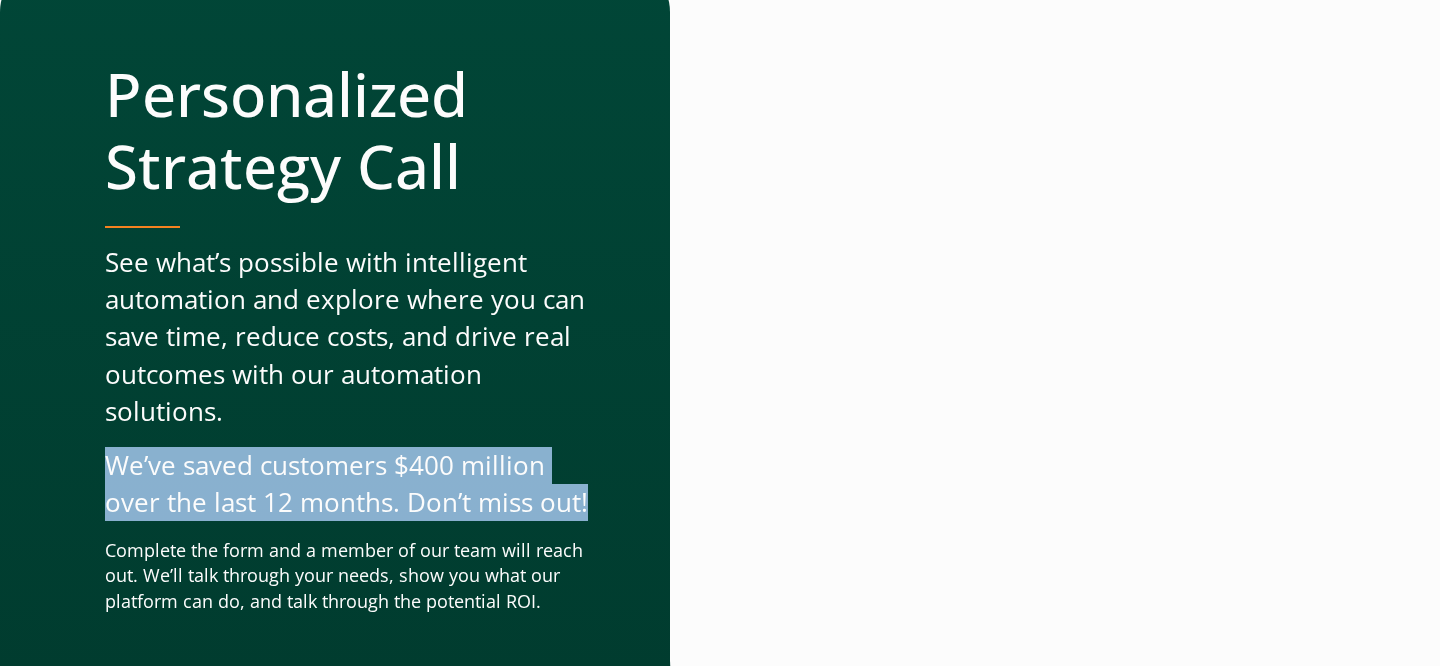 drag, startPoint x: 96, startPoint y: 460, endPoint x: 650, endPoint y: 510, distance: 556.2518 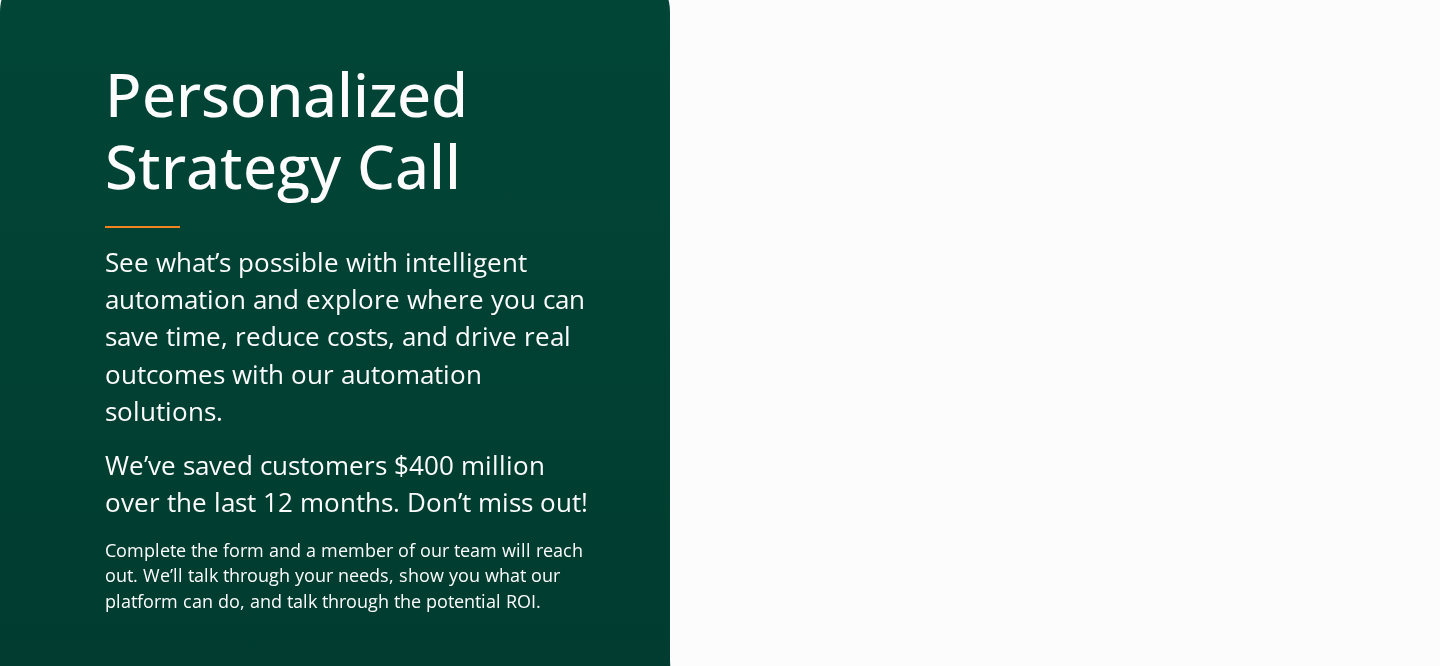 click on "See what’s possible with intelligent automation and explore where you can save time, reduce costs, and drive real outcomes with our automation solutions." at bounding box center [347, 337] 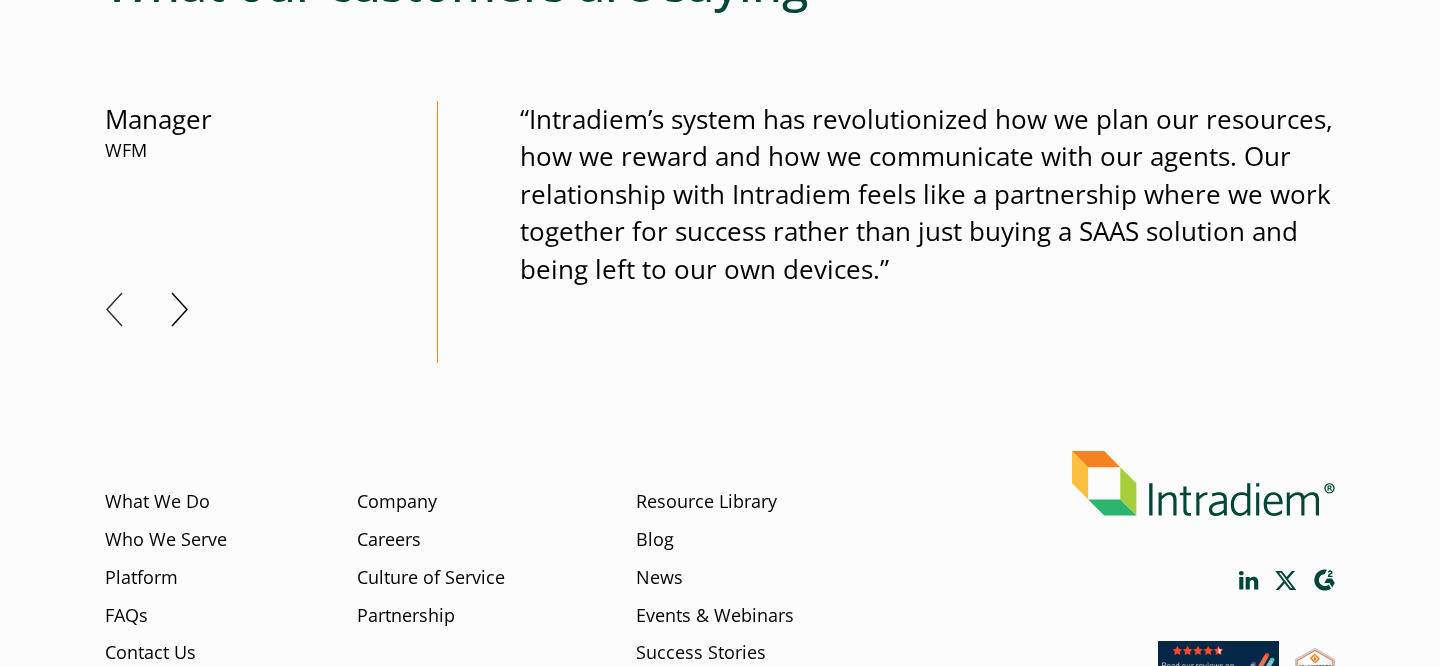 scroll, scrollTop: 1292, scrollLeft: 0, axis: vertical 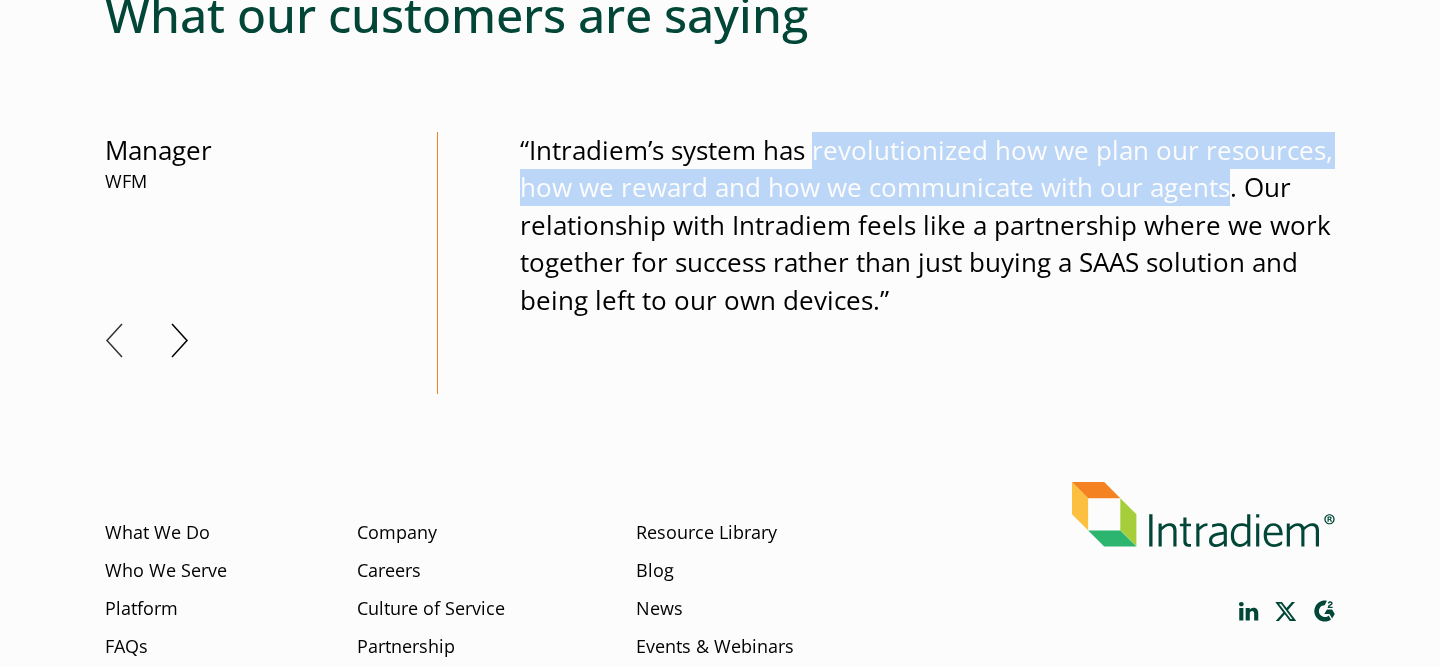 drag, startPoint x: 816, startPoint y: 152, endPoint x: 1226, endPoint y: 179, distance: 410.88806 